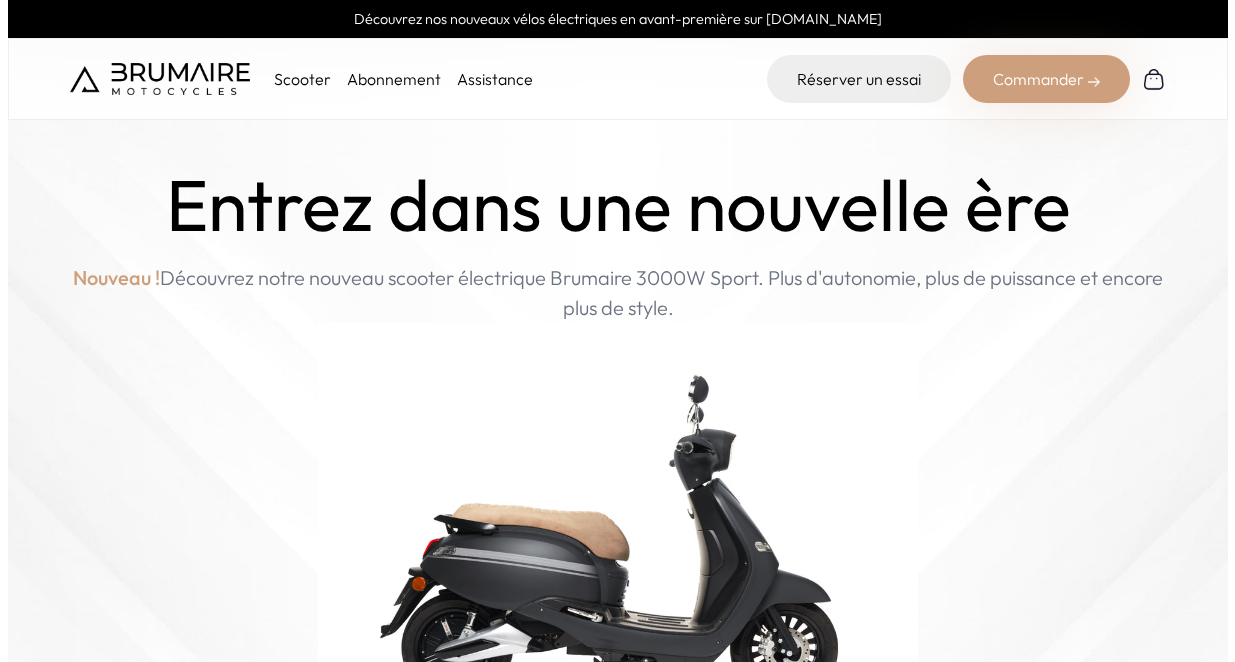 scroll, scrollTop: 0, scrollLeft: 0, axis: both 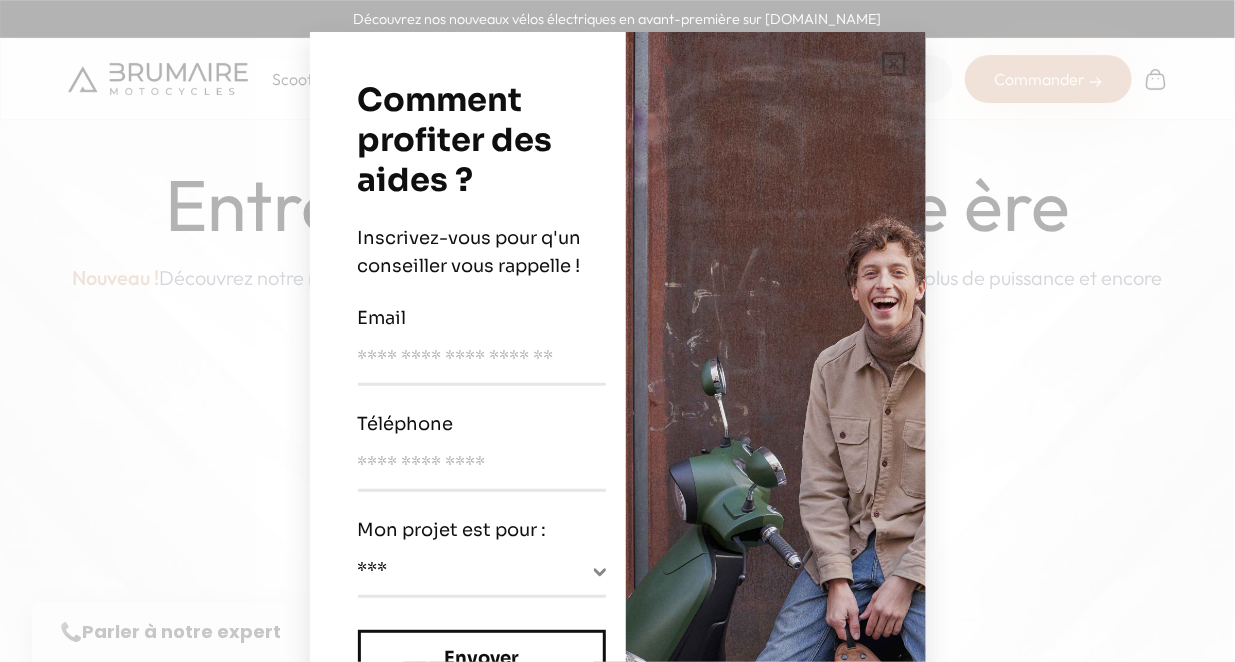 click on "**********" at bounding box center (617, 331) 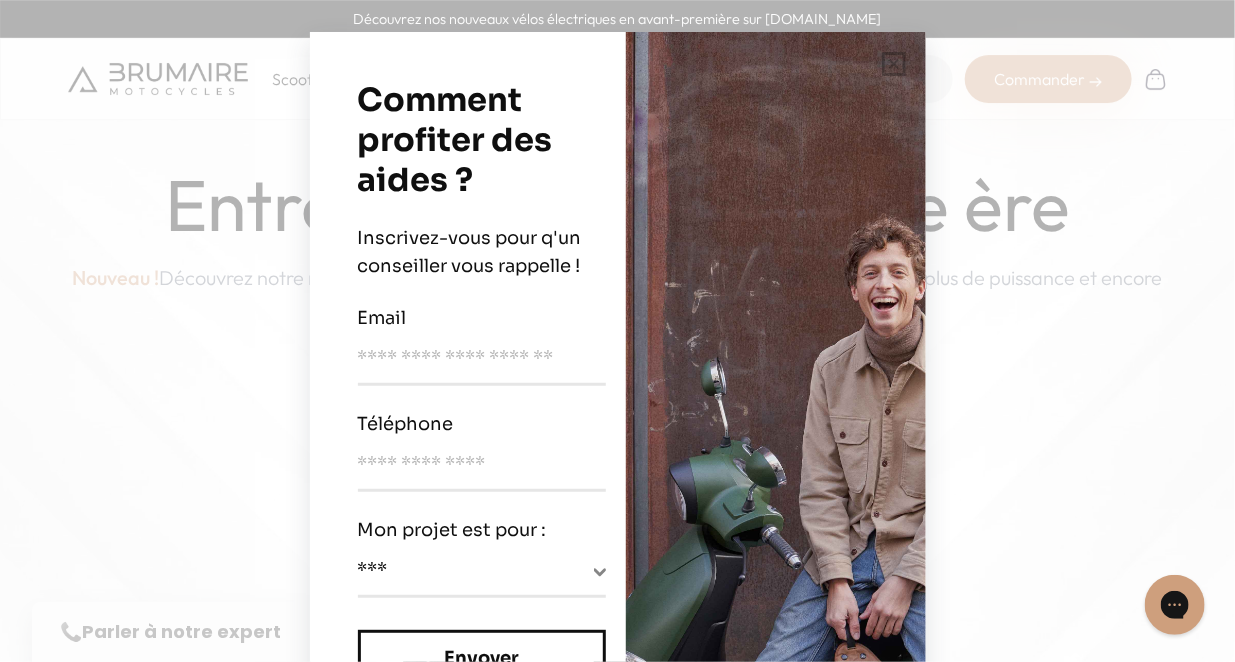 scroll, scrollTop: 0, scrollLeft: 0, axis: both 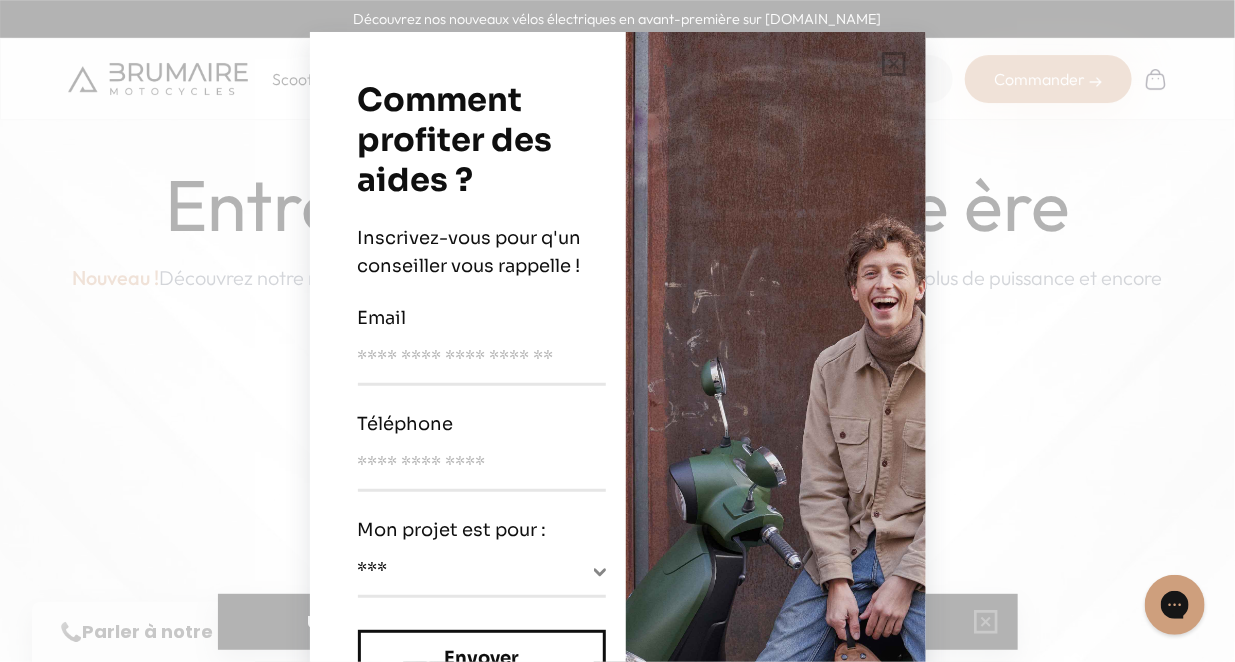click on "**********" at bounding box center (617, 331) 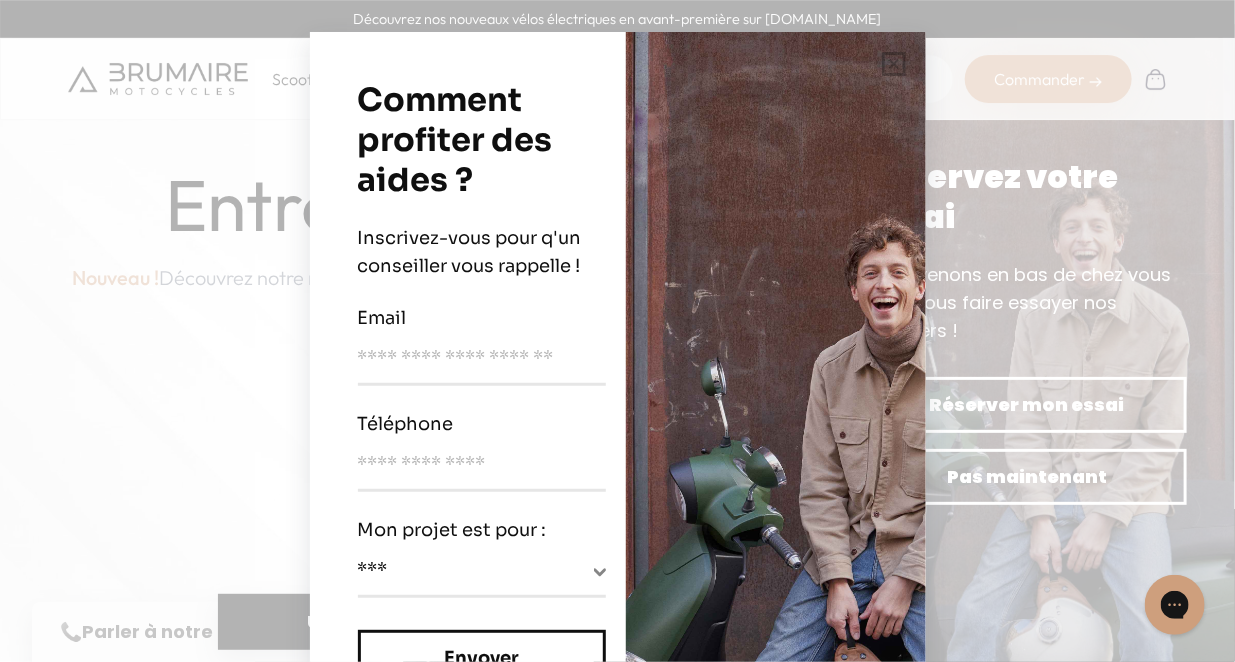click on "Comment profiter des aides ?" at bounding box center (482, 140) 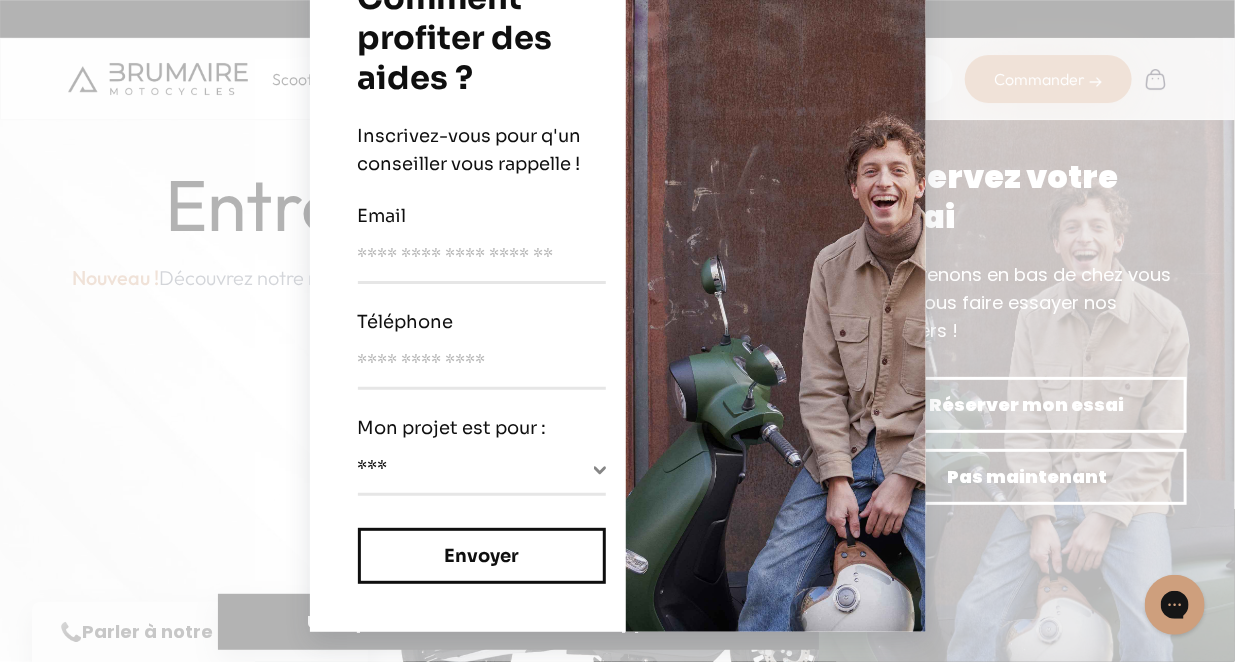 scroll, scrollTop: 102, scrollLeft: 0, axis: vertical 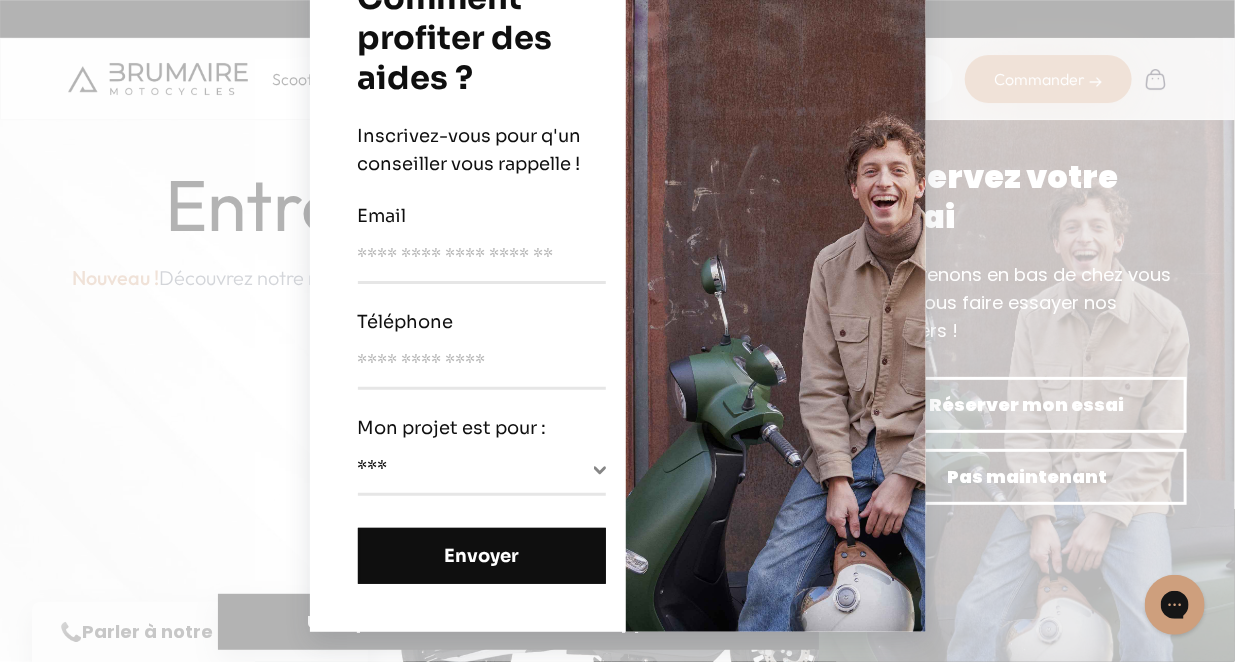 click on "Envoyer" at bounding box center (482, 556) 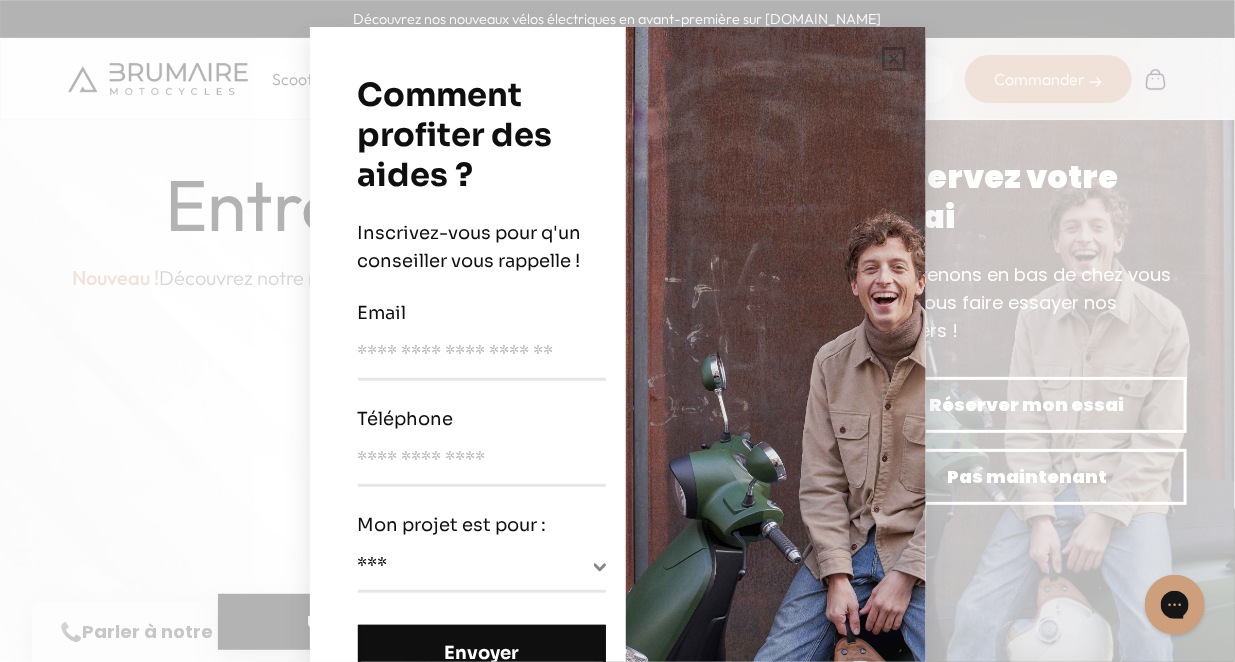scroll, scrollTop: 0, scrollLeft: 0, axis: both 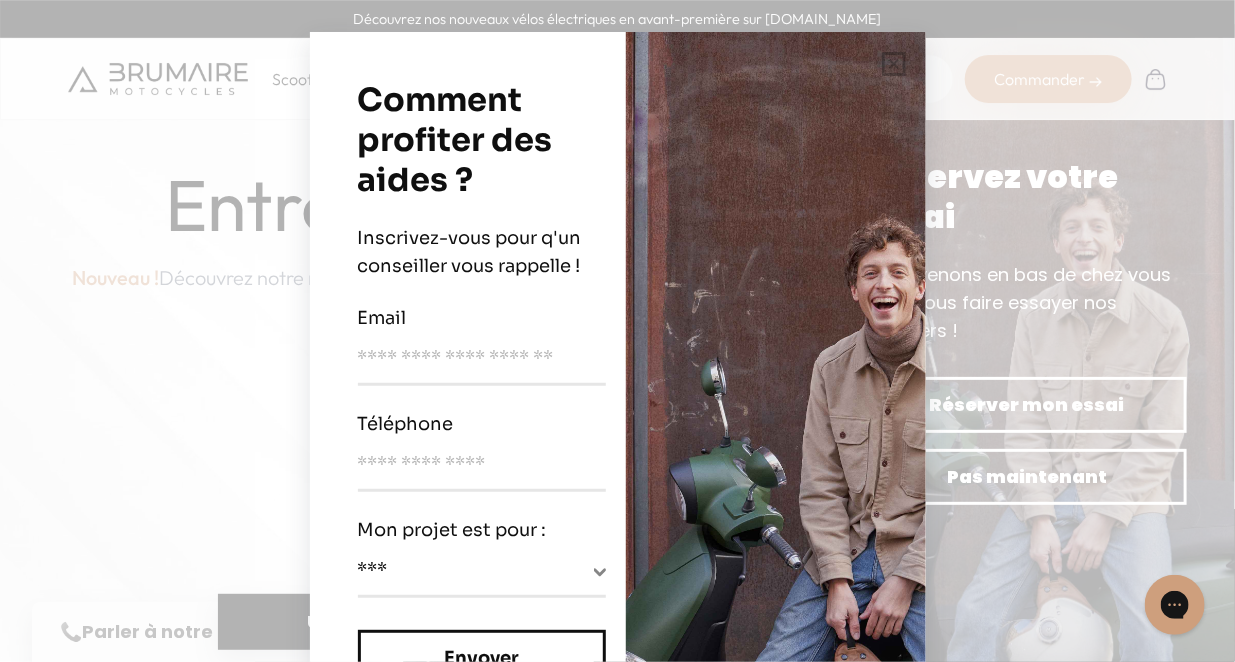 click on "**********" at bounding box center (617, 331) 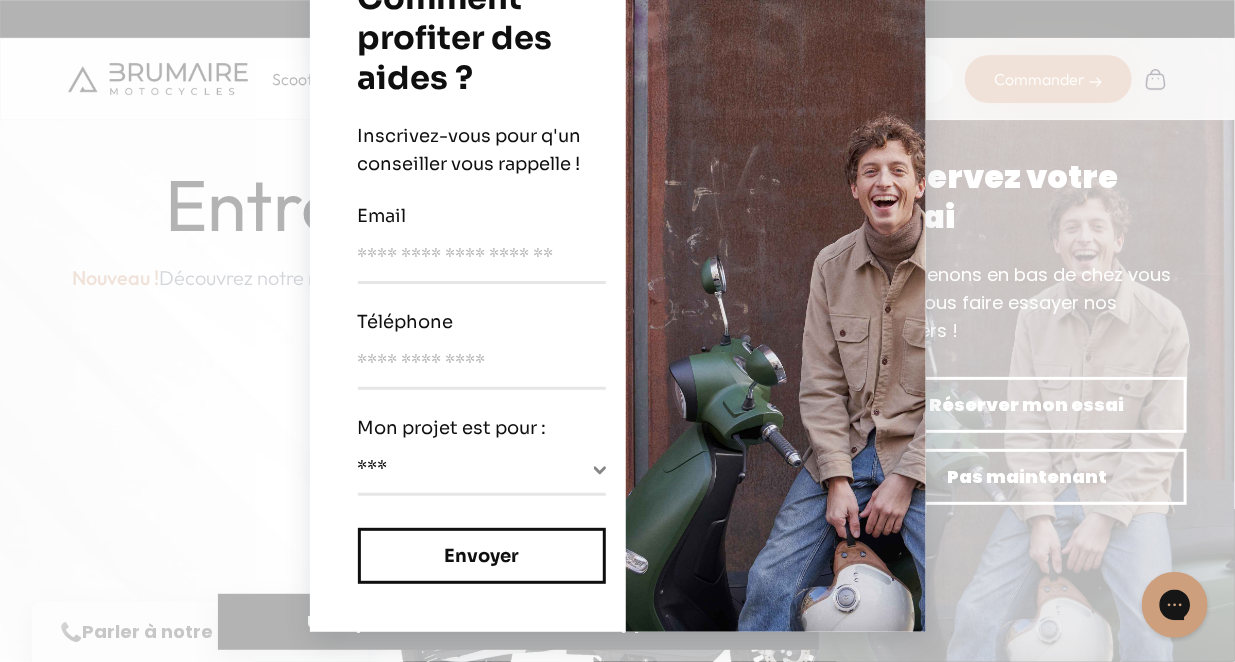 click 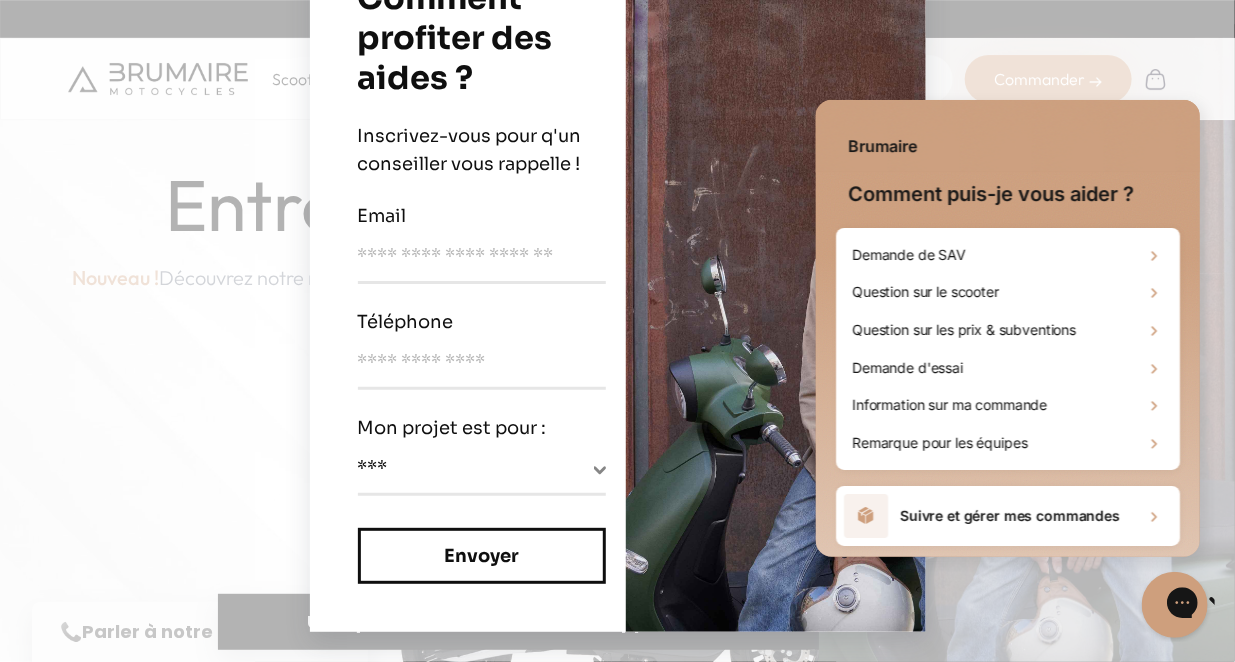 scroll, scrollTop: 0, scrollLeft: 0, axis: both 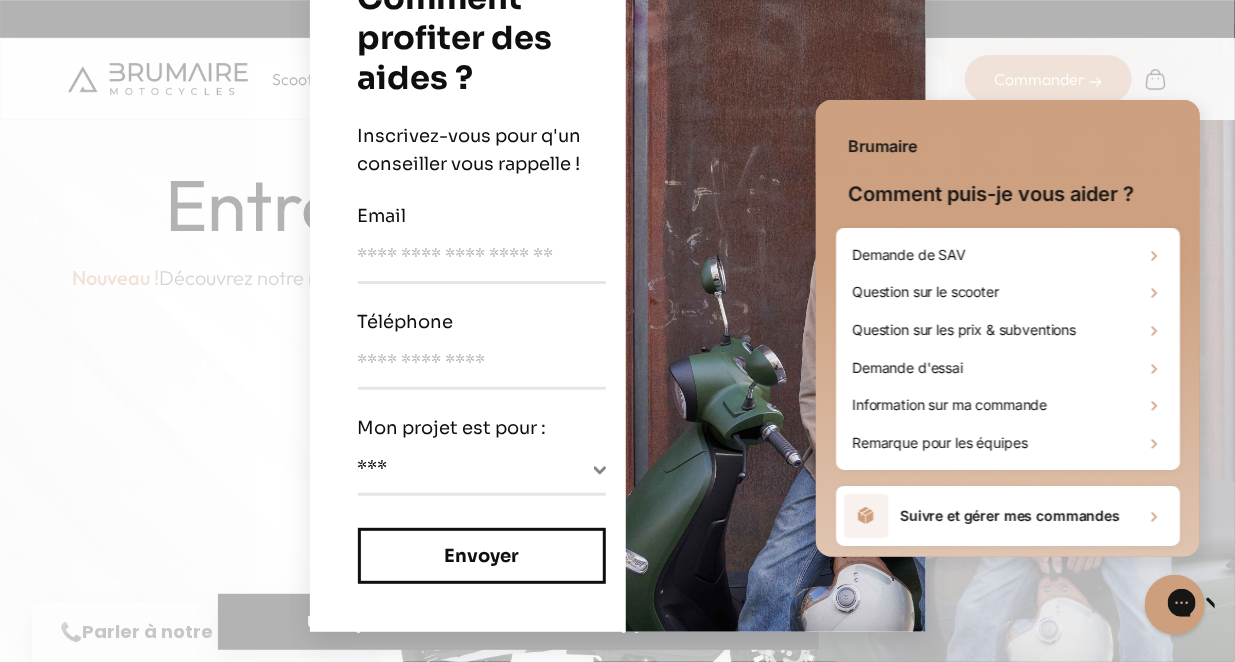 click at bounding box center [776, 281] 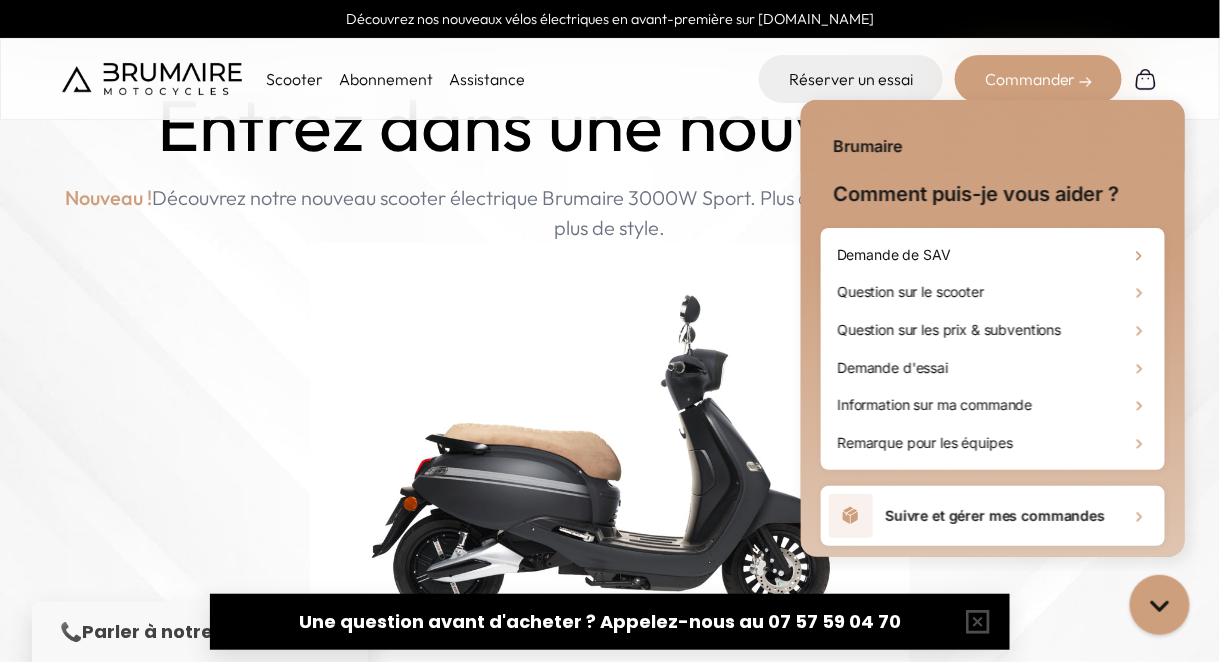 scroll, scrollTop: 0, scrollLeft: 0, axis: both 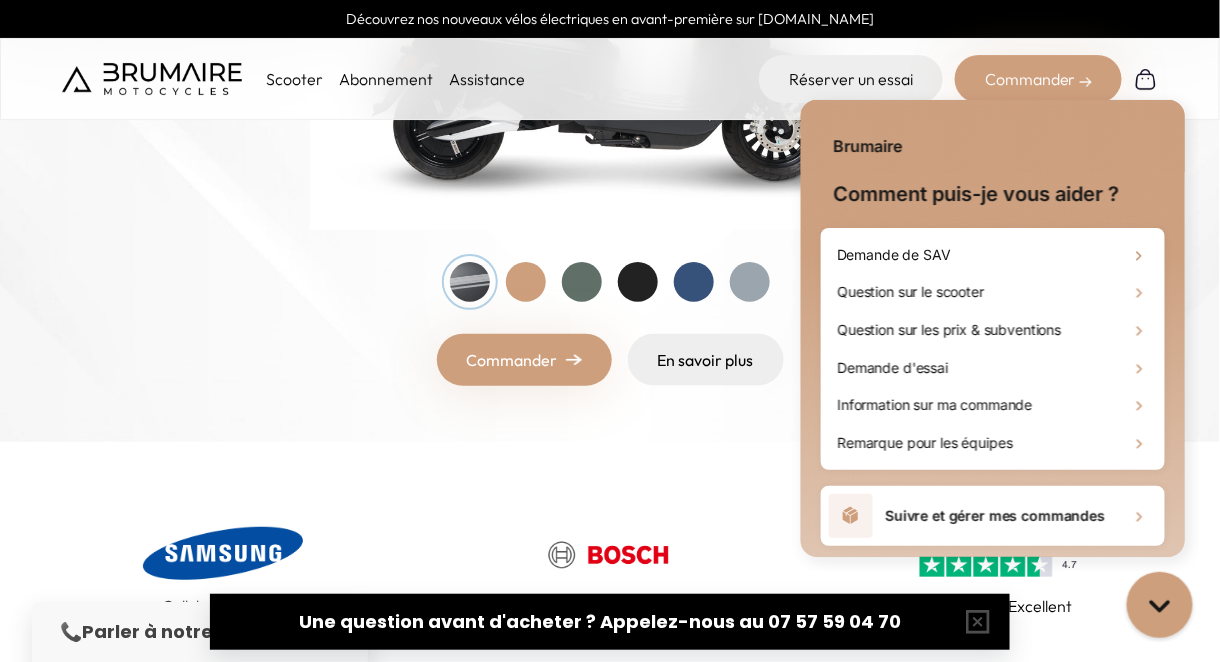 click 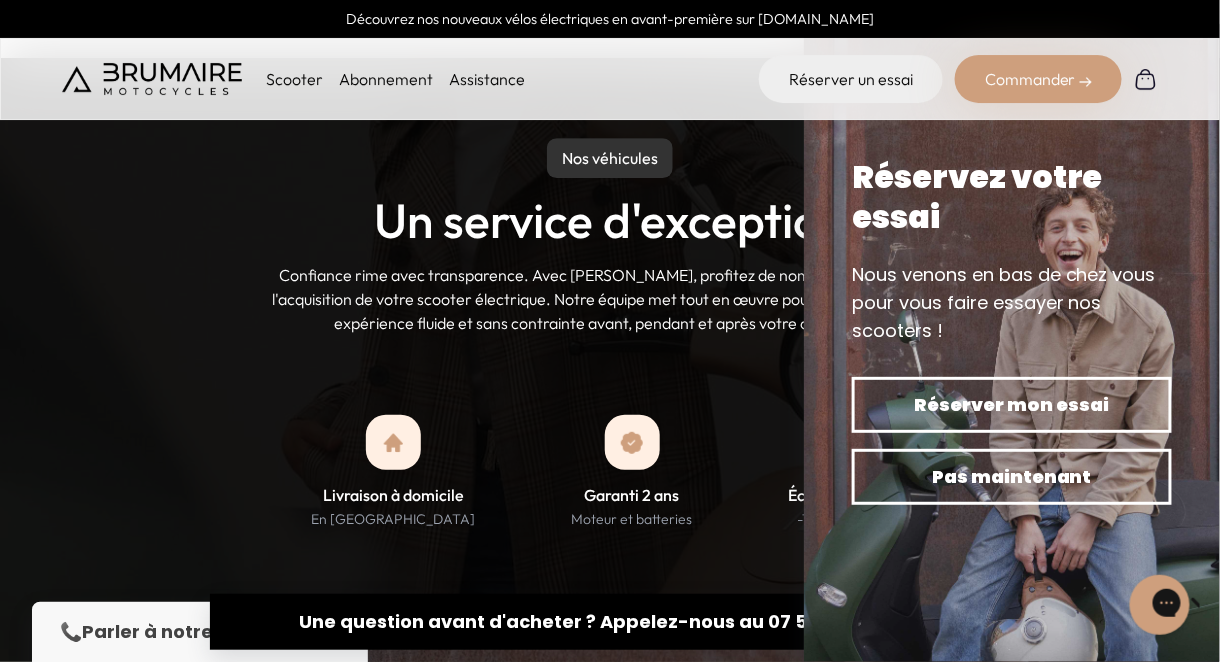 scroll, scrollTop: 1701, scrollLeft: 0, axis: vertical 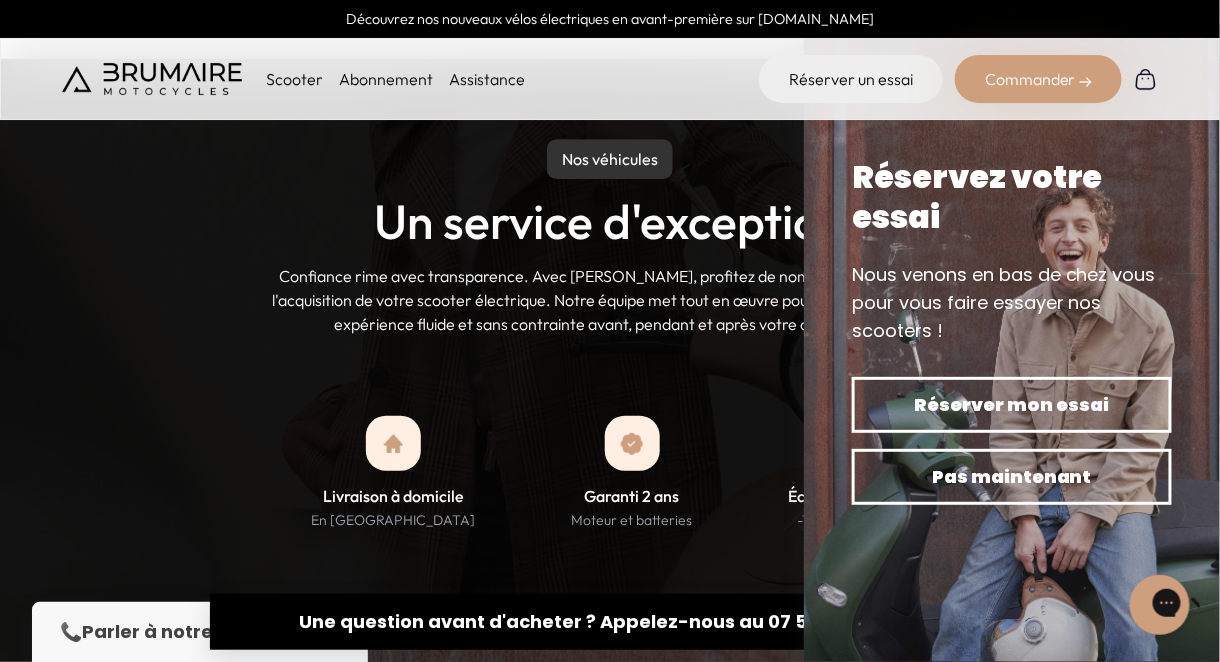 click on "Nos véhicules
Un service d'exception
Confiance rime avec transparence. Avec [PERSON_NAME], profitez de nombreux avantages à l'acquisition de votre scooter électrique. Notre équipe met tout en œuvre pour vous proposer une expérience fluide et sans contrainte avant, pendant et après votre commande.
Livraison à domicile
En [GEOGRAPHIC_DATA]
Garanti 2 ans
Moteur et batteries
Éco-responsable
-75% d'émissions" at bounding box center (610, 422) 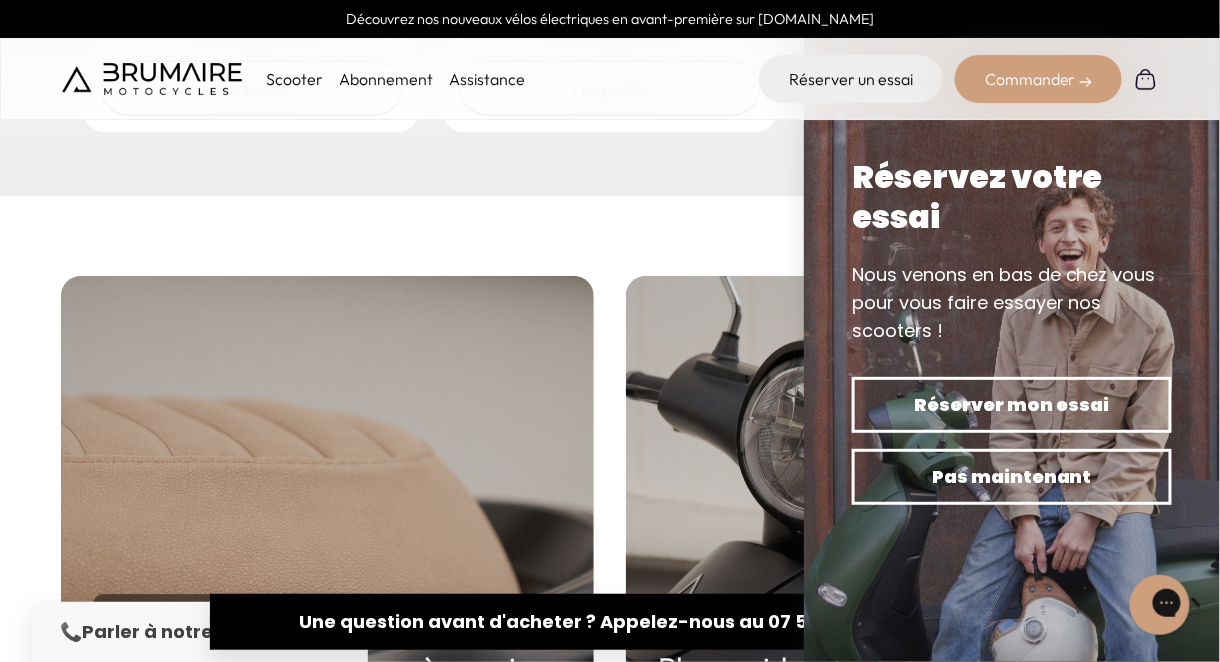 scroll, scrollTop: 3477, scrollLeft: 0, axis: vertical 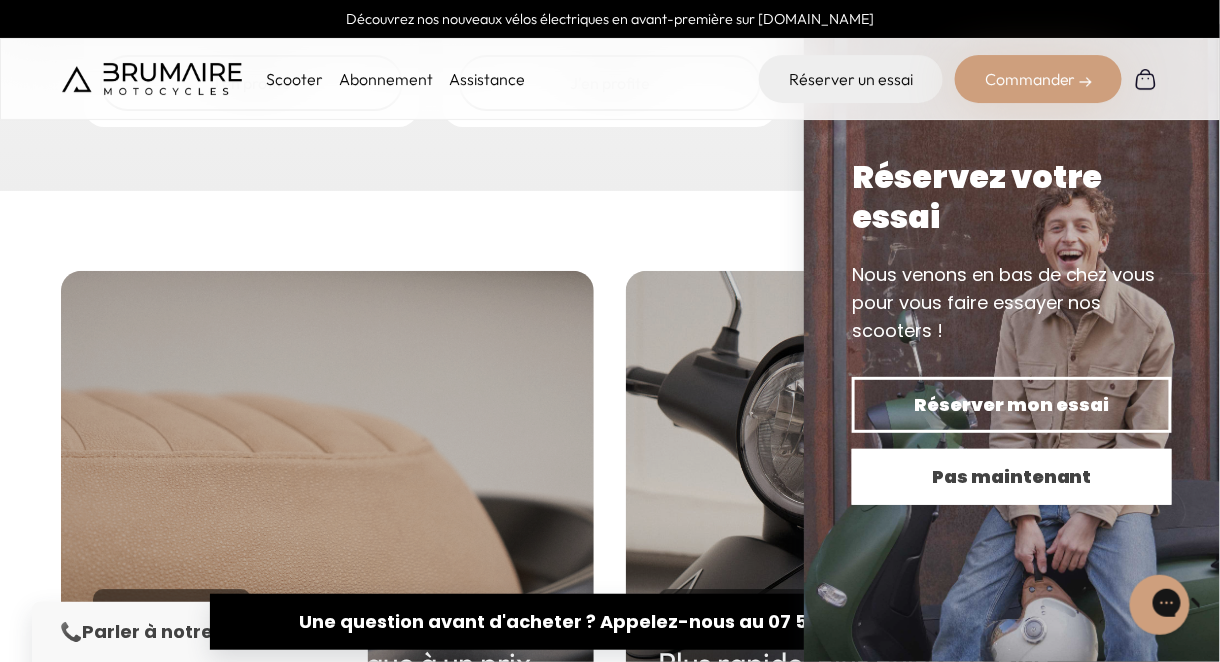 click on "Pas maintenant" at bounding box center [1012, 477] 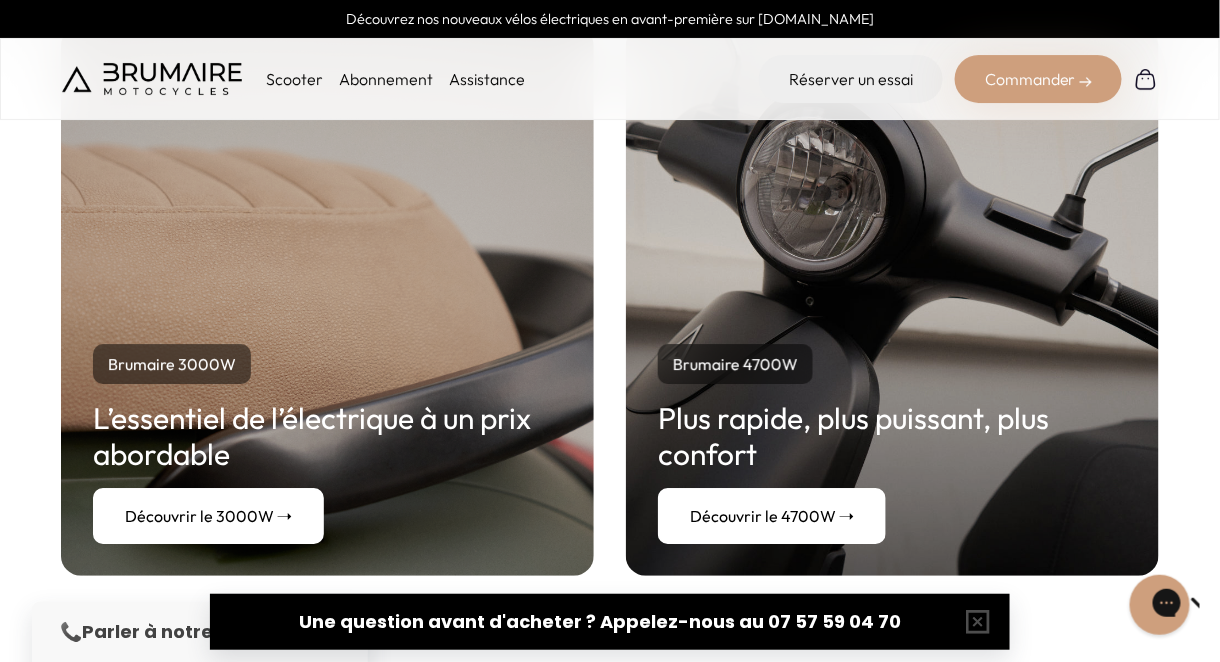 scroll, scrollTop: 3724, scrollLeft: 0, axis: vertical 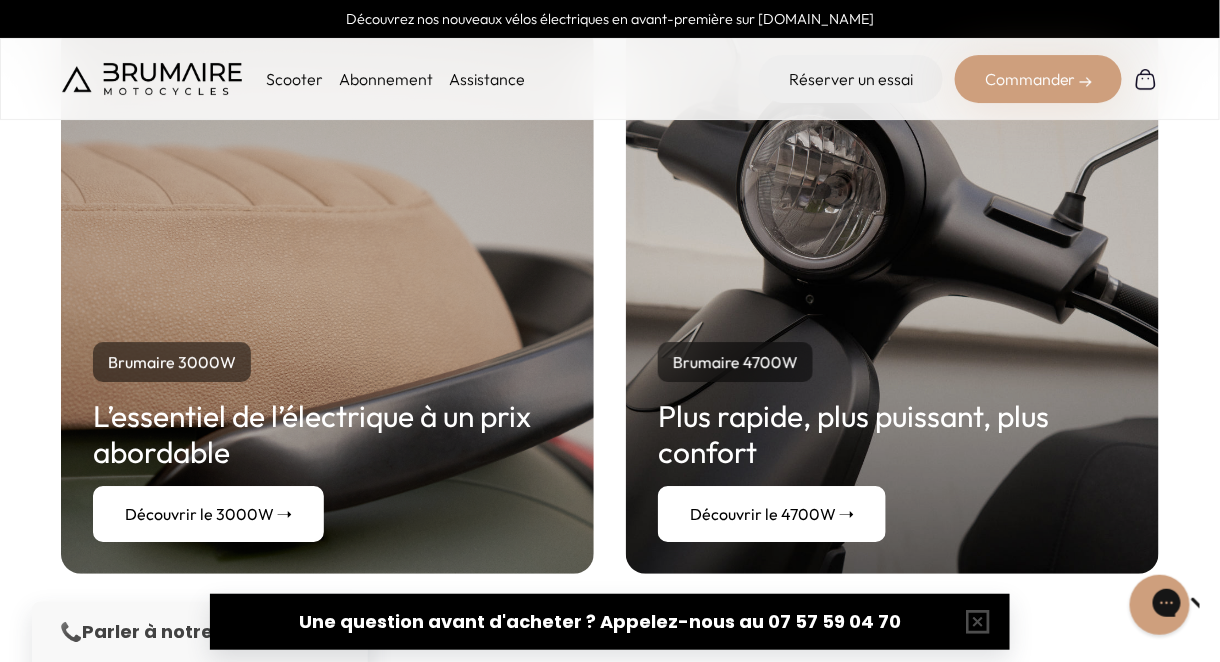 click on "Découvrir le 4700W ➝" at bounding box center [772, 514] 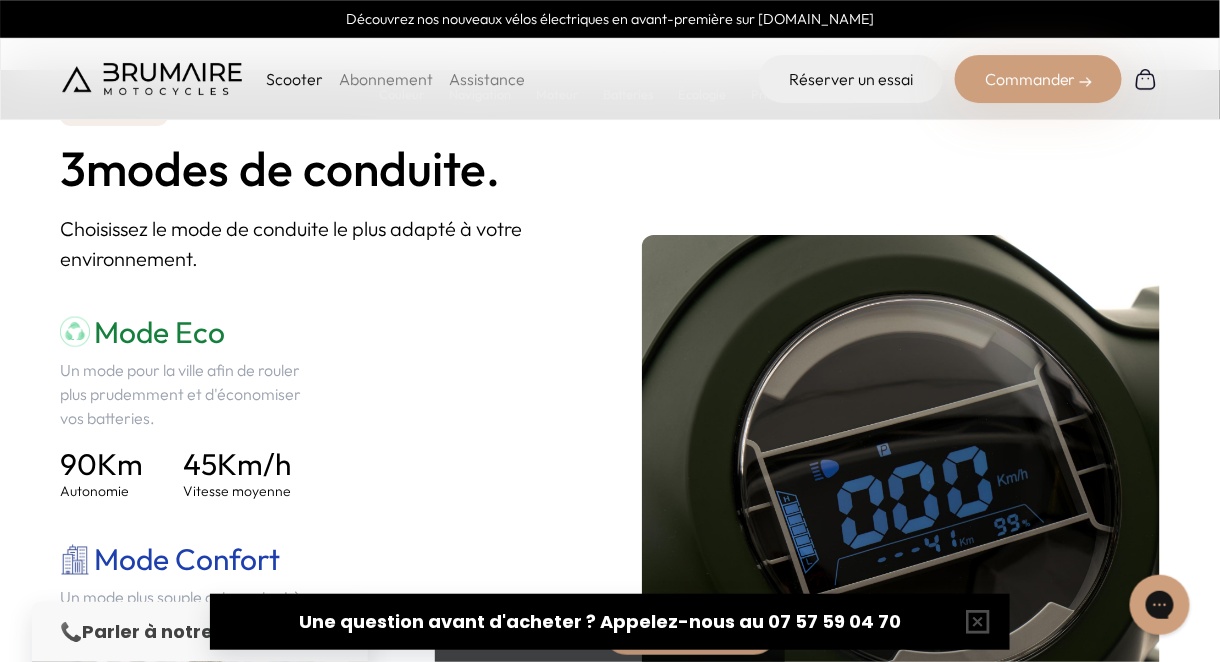 scroll, scrollTop: 2726, scrollLeft: 0, axis: vertical 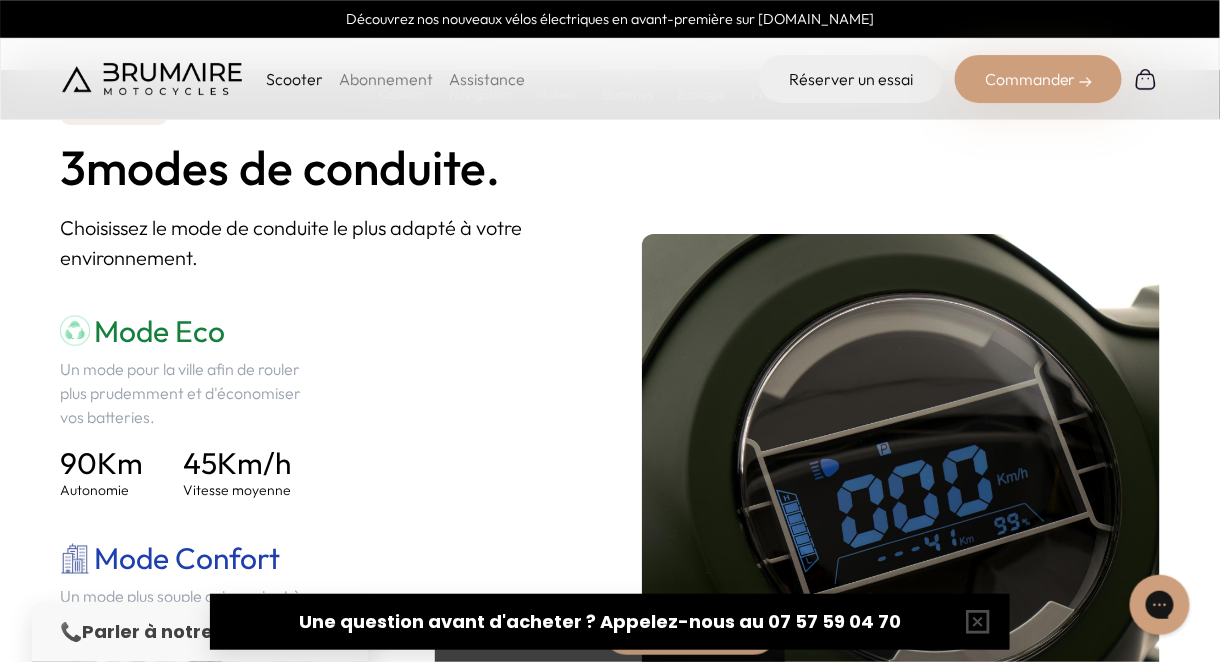 click on "Navigation
3  modes de conduite.
Choisissez le mode de conduite le plus adapté à votre environnement.
Mode Eco
Un mode pour la ville afin de rouler plus prudemment et d'économiser vos batteries.
90  Km
Autonomie
45  Km/h
Vitesse moyenne
Mode Confort
Un mode plus souple qui convient à toute situation.
80 Km
Autonomie
70 Km/h
Vitesse moyenne
Mode Sport
70 80" at bounding box center [610, 509] 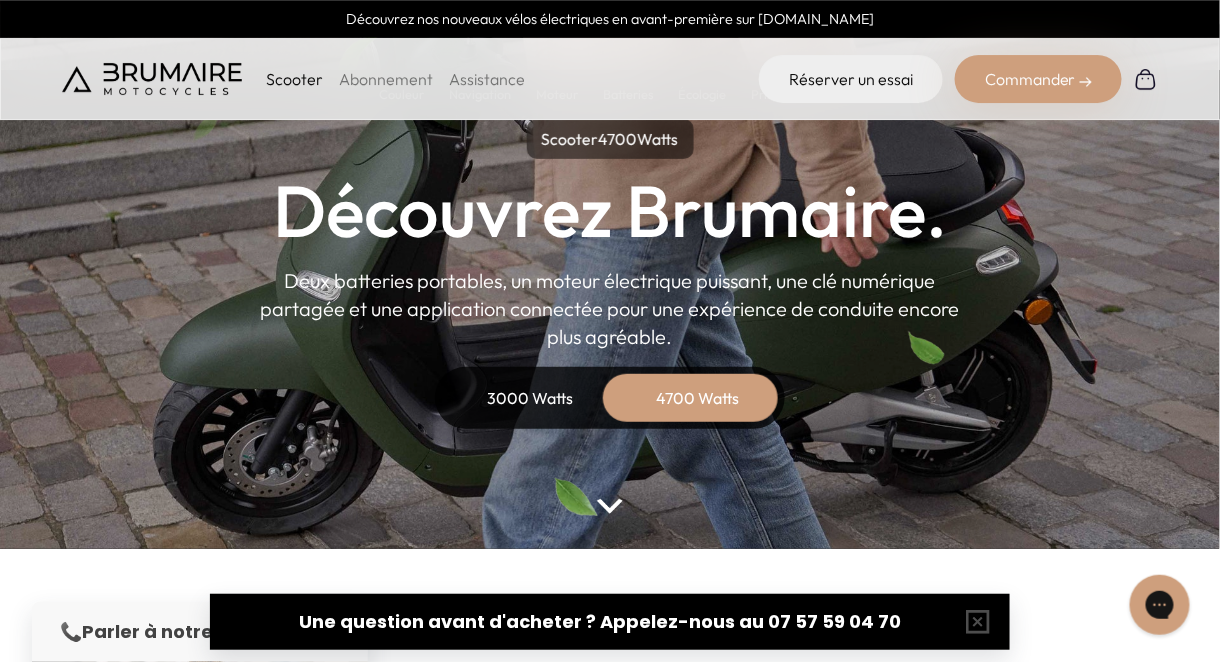scroll, scrollTop: 0, scrollLeft: 0, axis: both 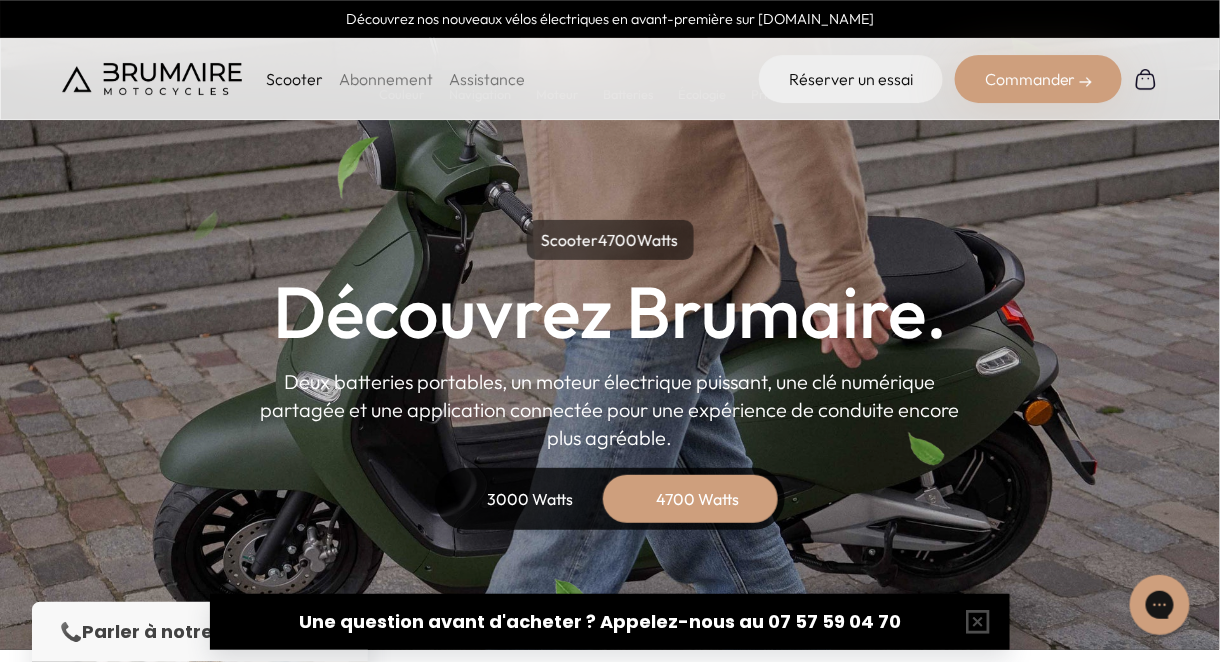 click on "4700 Watts" at bounding box center [698, 499] 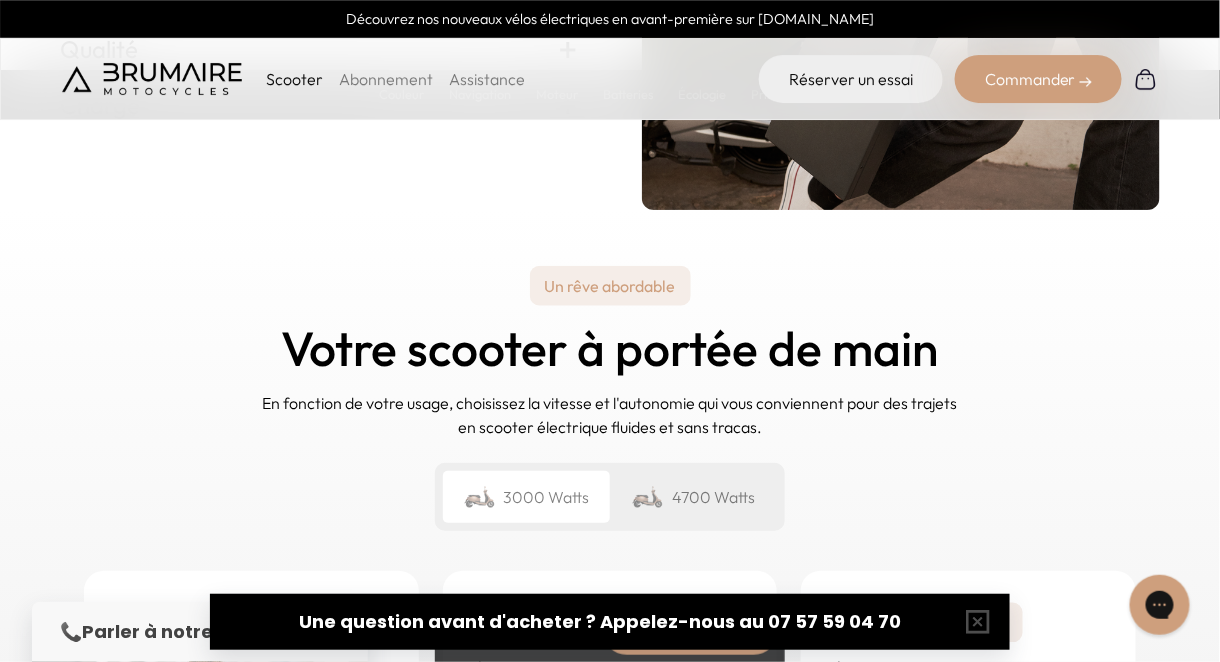 scroll, scrollTop: 4744, scrollLeft: 0, axis: vertical 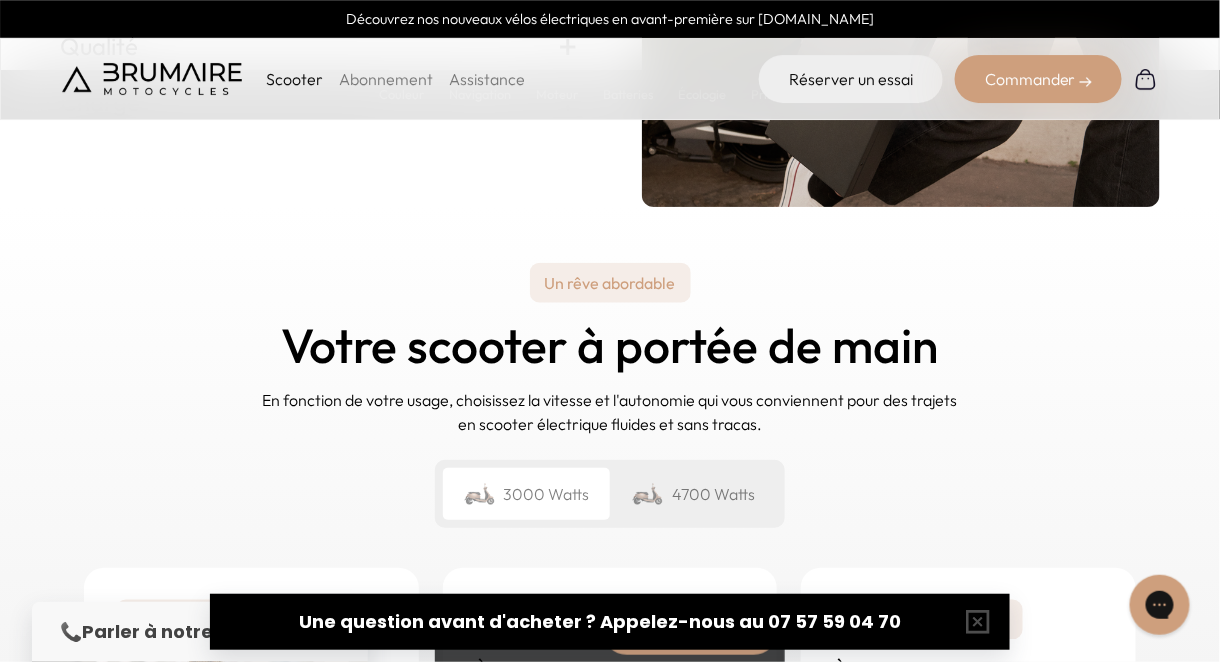click on "4700 Watts" at bounding box center [693, 494] 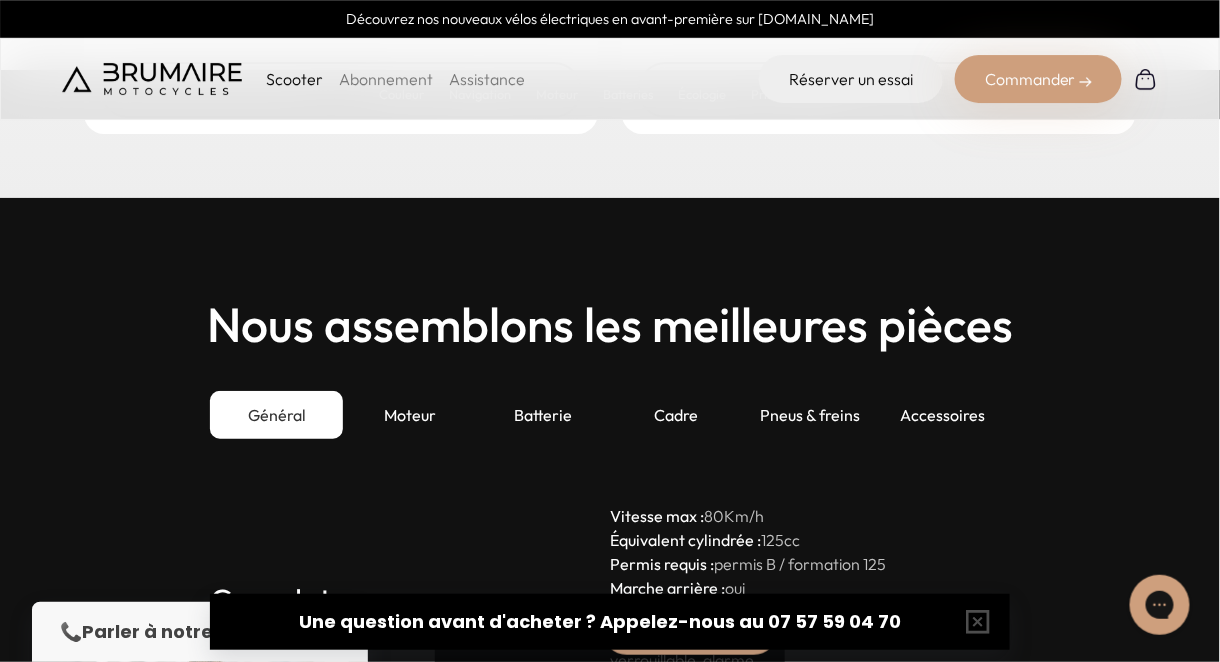 scroll, scrollTop: 5544, scrollLeft: 0, axis: vertical 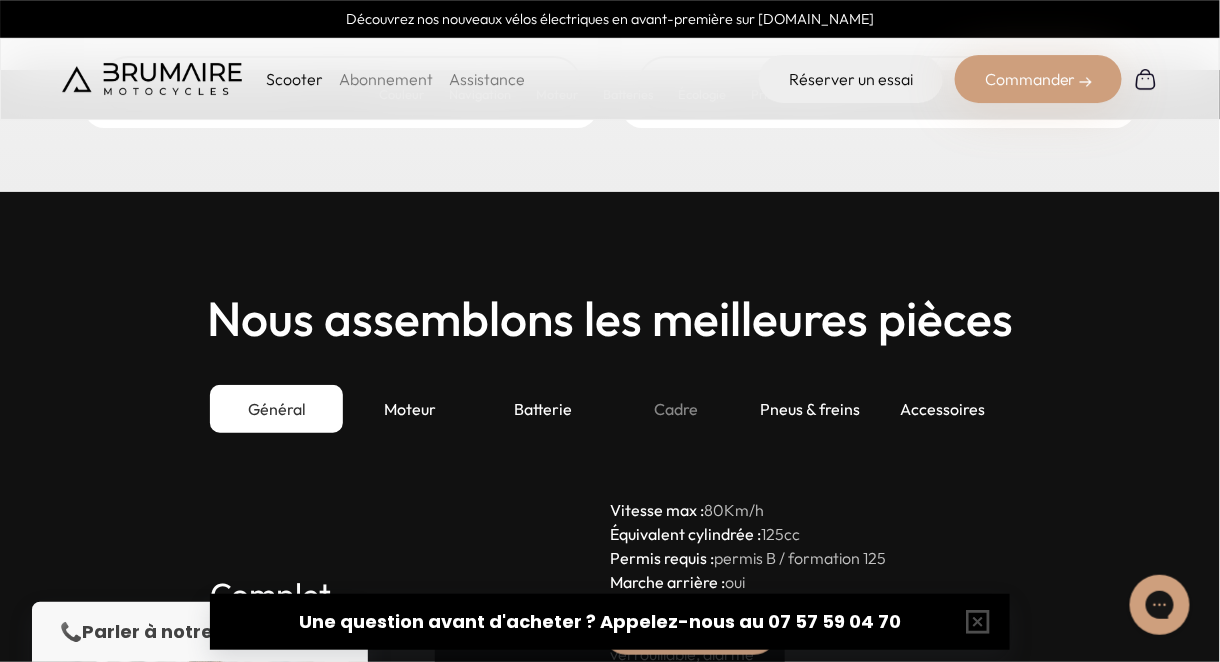 click on "Cadre" at bounding box center (676, 409) 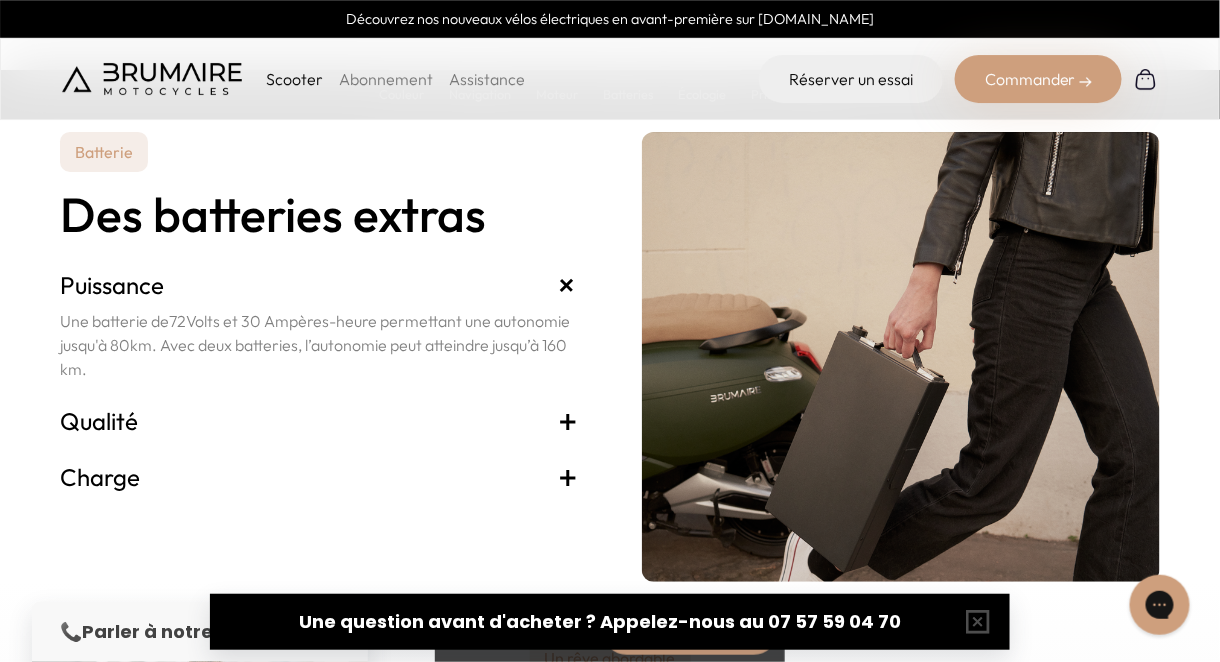 scroll, scrollTop: 4368, scrollLeft: 0, axis: vertical 